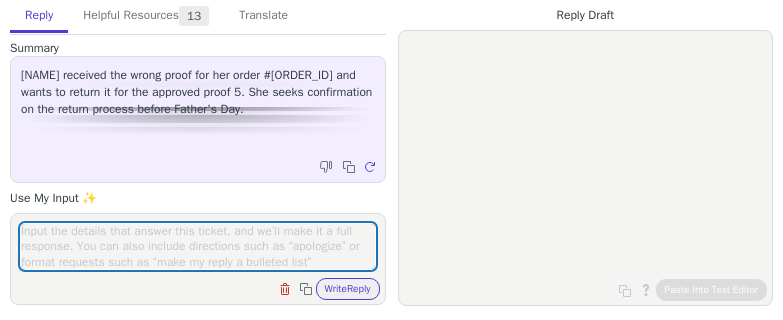 click at bounding box center (198, 246) 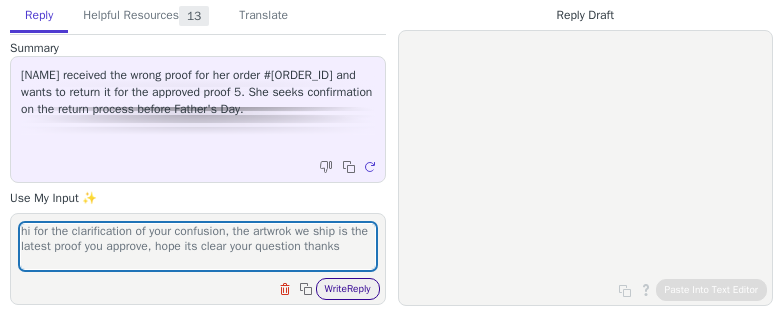 type on "hi for the clarification of your confusion, the artwrok we ship is the latest proof you approve, hope its clear your question thanks" 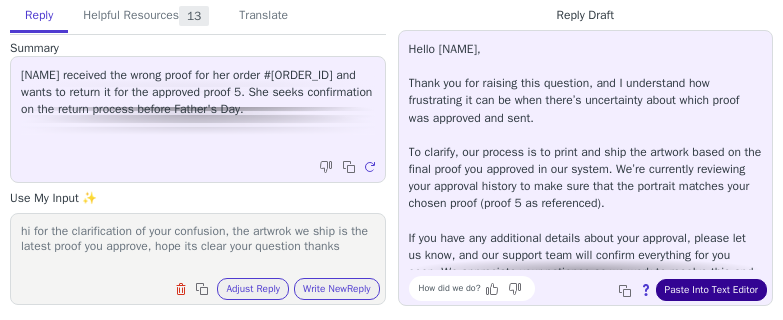 click on "Paste Into Text Editor" at bounding box center [711, 290] 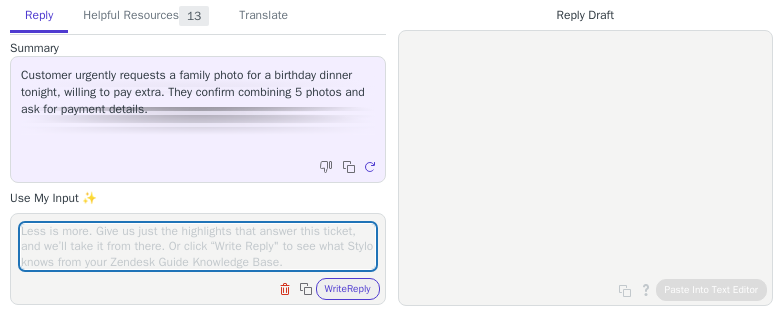 scroll, scrollTop: 0, scrollLeft: 0, axis: both 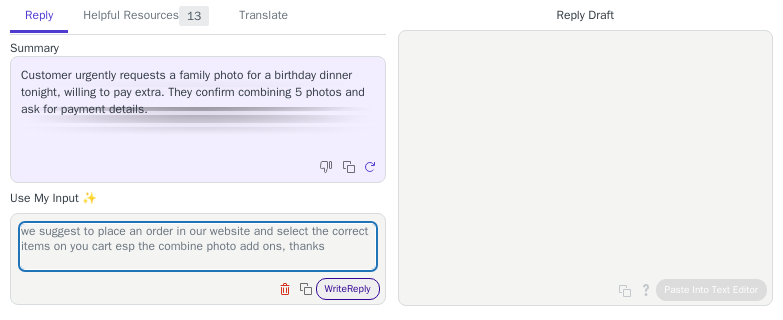 type on "we suggest to place an order in our website and select the correct items on you cart esp the combine photo add ons, thanks" 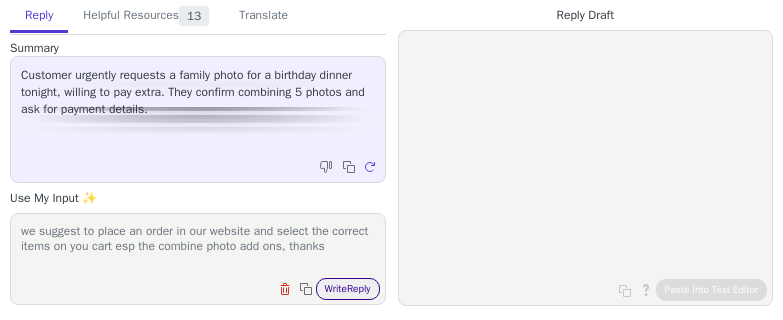 click on "Write  Reply" at bounding box center (348, 289) 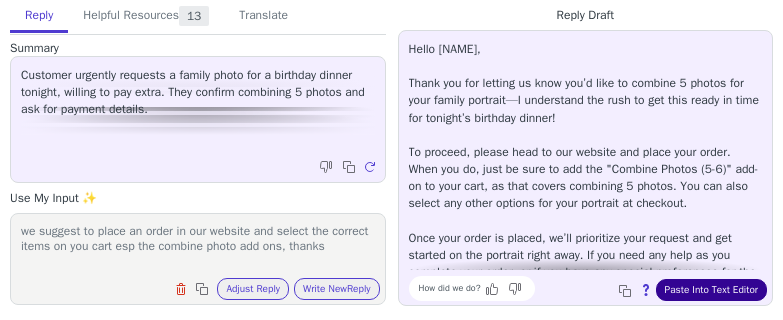 click on "Paste Into Text Editor" at bounding box center (711, 290) 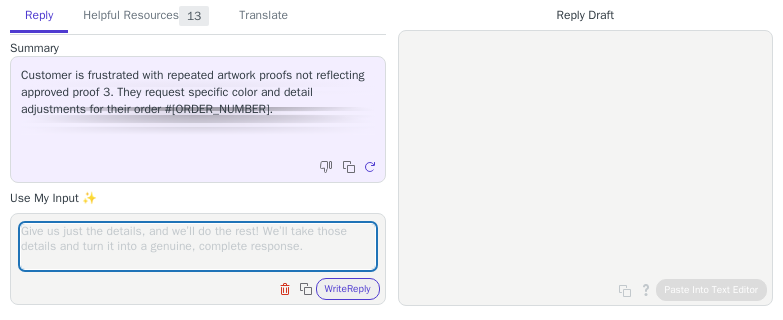 scroll, scrollTop: 0, scrollLeft: 0, axis: both 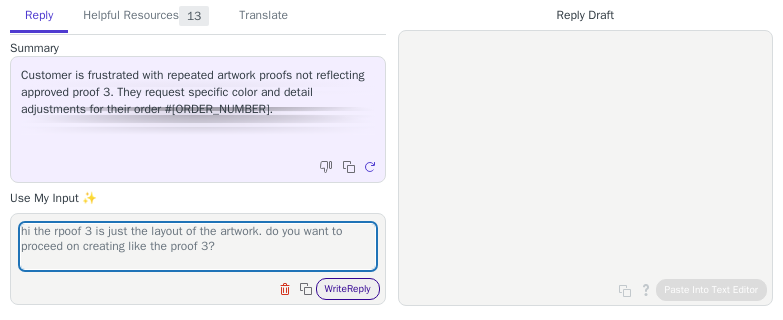 type on "hi the rpoof 3 is just the layout of the artwork. do you want to proceed on creating like the proof 3?" 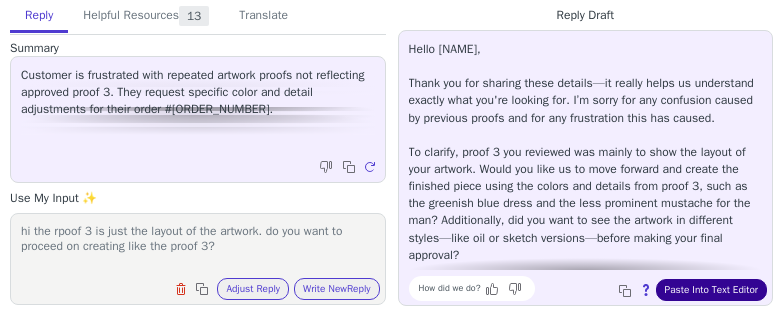 click on "Paste Into Text Editor" at bounding box center [711, 290] 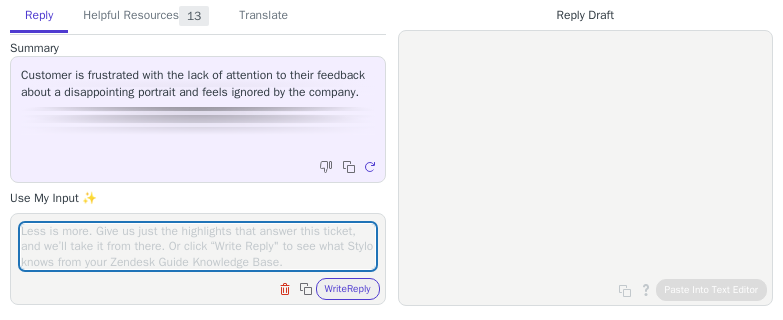 scroll, scrollTop: 0, scrollLeft: 0, axis: both 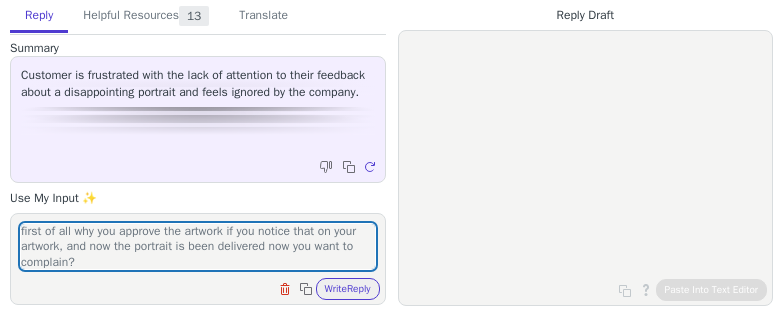 click on "first of all why you approve the artwork if you notice that on your artwork, and now the portrait is been delivered now you want to complain? Clear field Copy to clipboard Write  Reply" at bounding box center (198, 259) 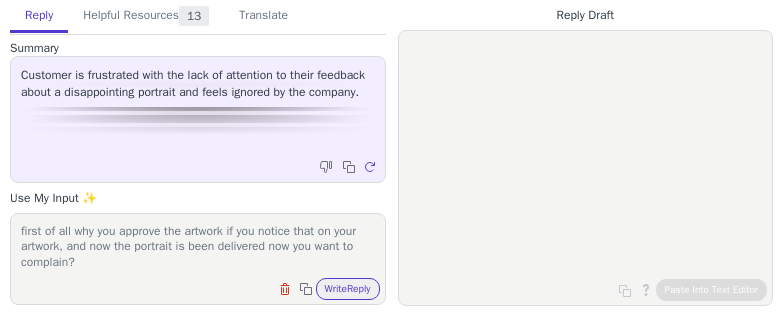click on "first of all why you approve the artwork if you notice that on your artwork, and now the portrait is been delivered now you want to complain?" at bounding box center [198, 246] 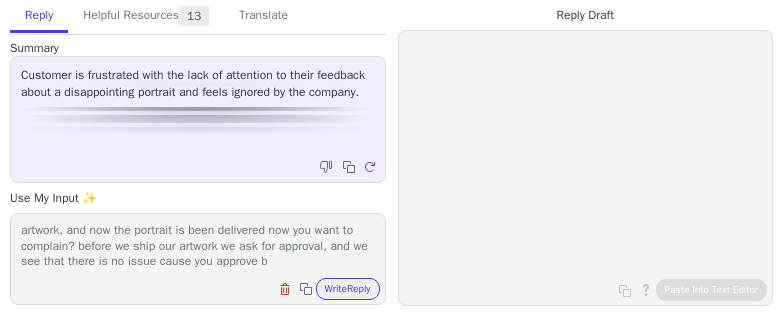 scroll, scrollTop: 32, scrollLeft: 0, axis: vertical 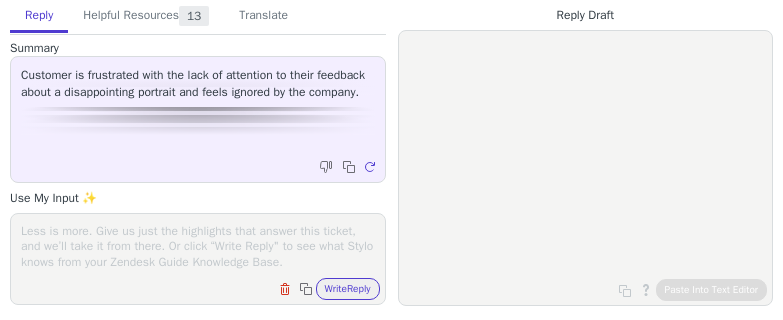 click at bounding box center (198, 246) 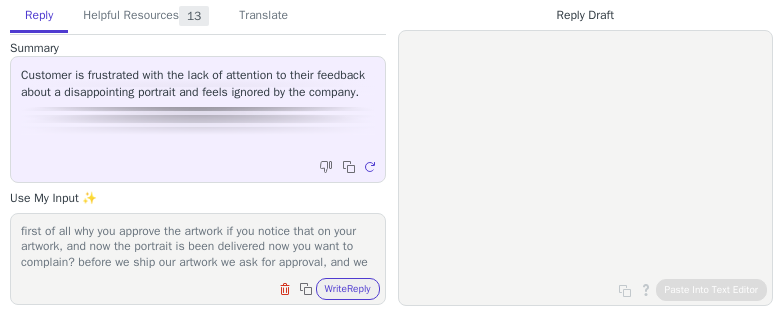 scroll, scrollTop: 32, scrollLeft: 0, axis: vertical 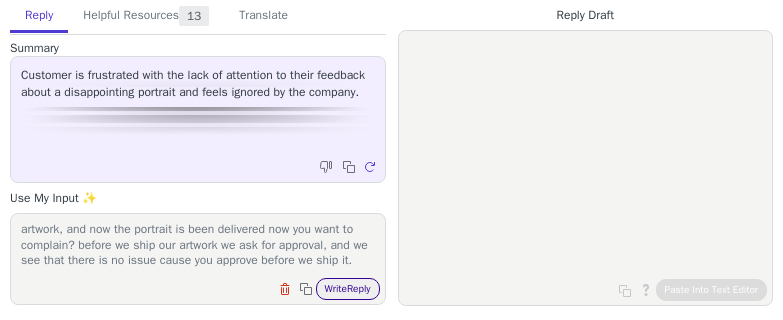 type on "first of all why you approve the artwork if you notice that on your artwork, and now the portrait is been delivered now you want to complain? before we ship our artwork we ask for approval, and we see that there is no issue cause you approve before we ship it." 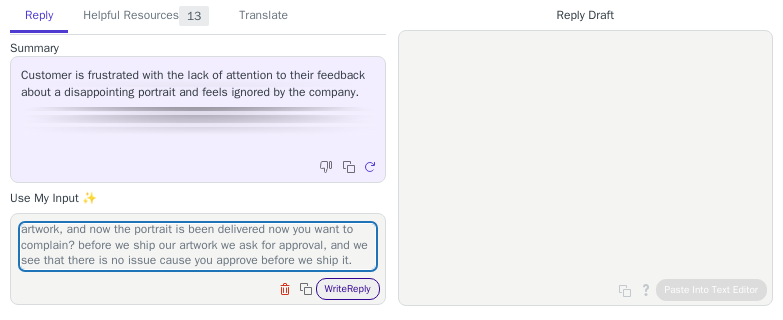 click on "Write  Reply" at bounding box center (348, 289) 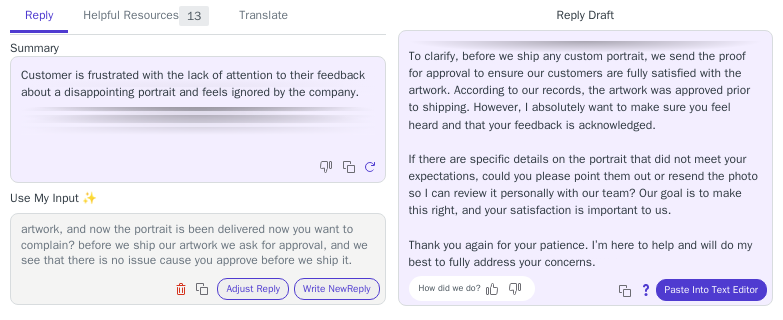 scroll, scrollTop: 0, scrollLeft: 0, axis: both 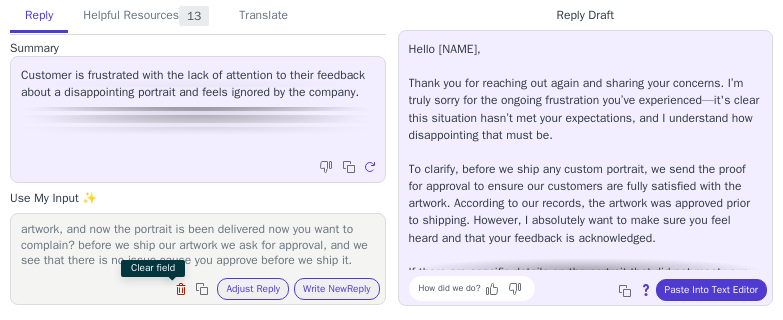 click at bounding box center [183, 291] 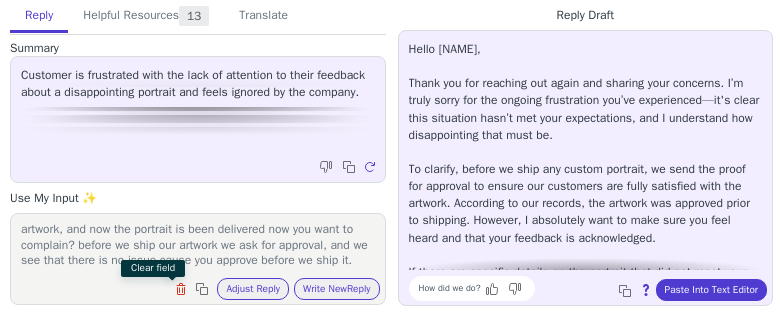scroll, scrollTop: 0, scrollLeft: 0, axis: both 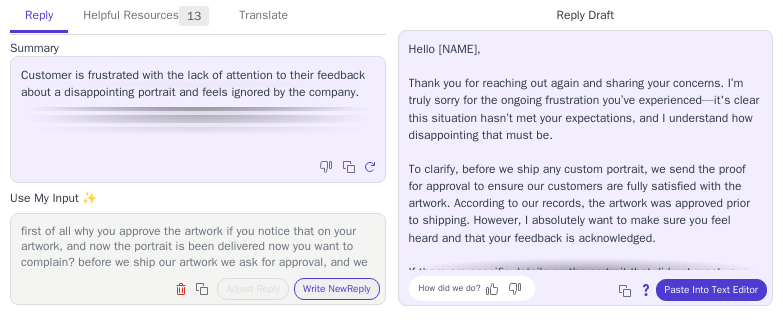 click on "first of all why you approve the artwork if you notice that on your artwork, and now the portrait is been delivered now you want to complain? before we ship our artwork we ask for approval, and we see that there is no issue cause you approve before we ship it. Clear field Copy to clipboard Adjust Reply Use input to adjust reply draft Write New  Reply" at bounding box center (198, 259) 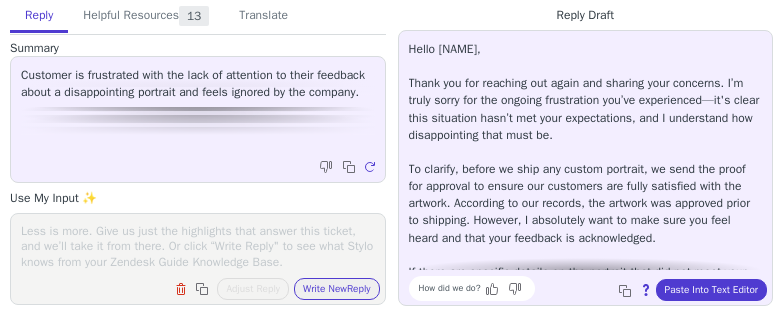 paste on "First of all, if you noticed something wrong with the artwork, why did you approve it in the first place? We always send a proof for approval before shipping anything—and you gave the go-ahead. Now that it’s already been delivered, that’s the only time you're raising an issue?
We only proceed once we get confirmation, and based on your response, there was no problem at that time." 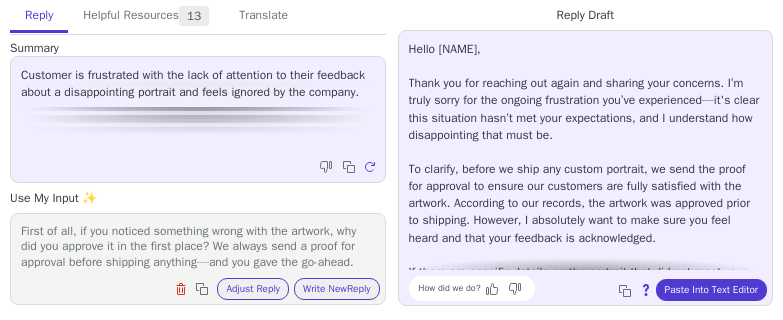 scroll, scrollTop: 78, scrollLeft: 0, axis: vertical 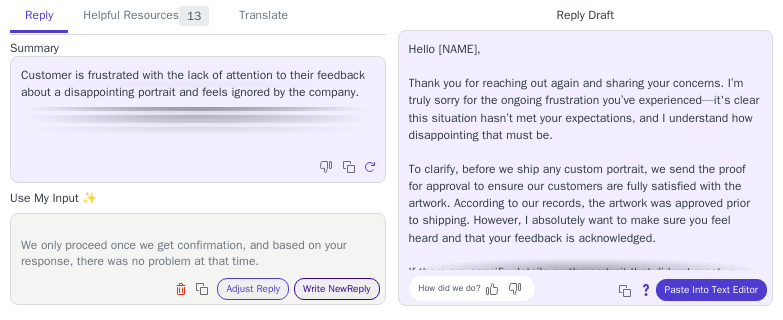 type on "First of all, if you noticed something wrong with the artwork, why did you approve it in the first place? We always send a proof for approval before shipping anything—and you gave the go-ahead. Now that it’s already been delivered, that’s the only time you're raising an issue?
We only proceed once we get confirmation, and based on your response, there was no problem at that time." 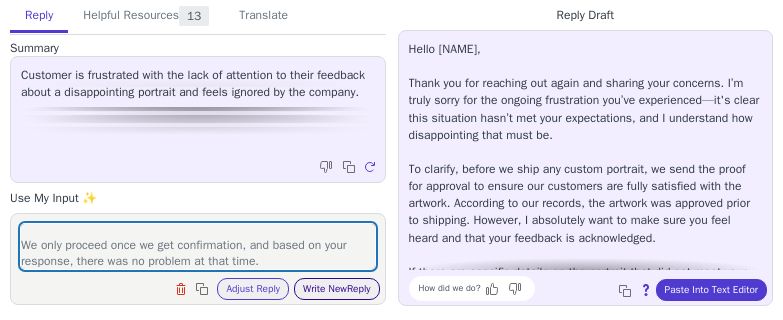 click on "Write New  Reply" at bounding box center [337, 289] 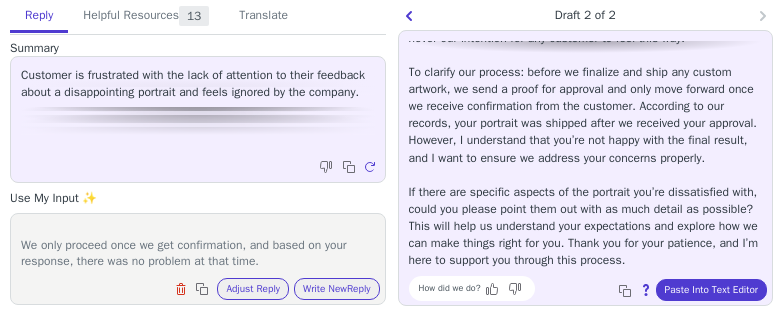 scroll, scrollTop: 130, scrollLeft: 0, axis: vertical 